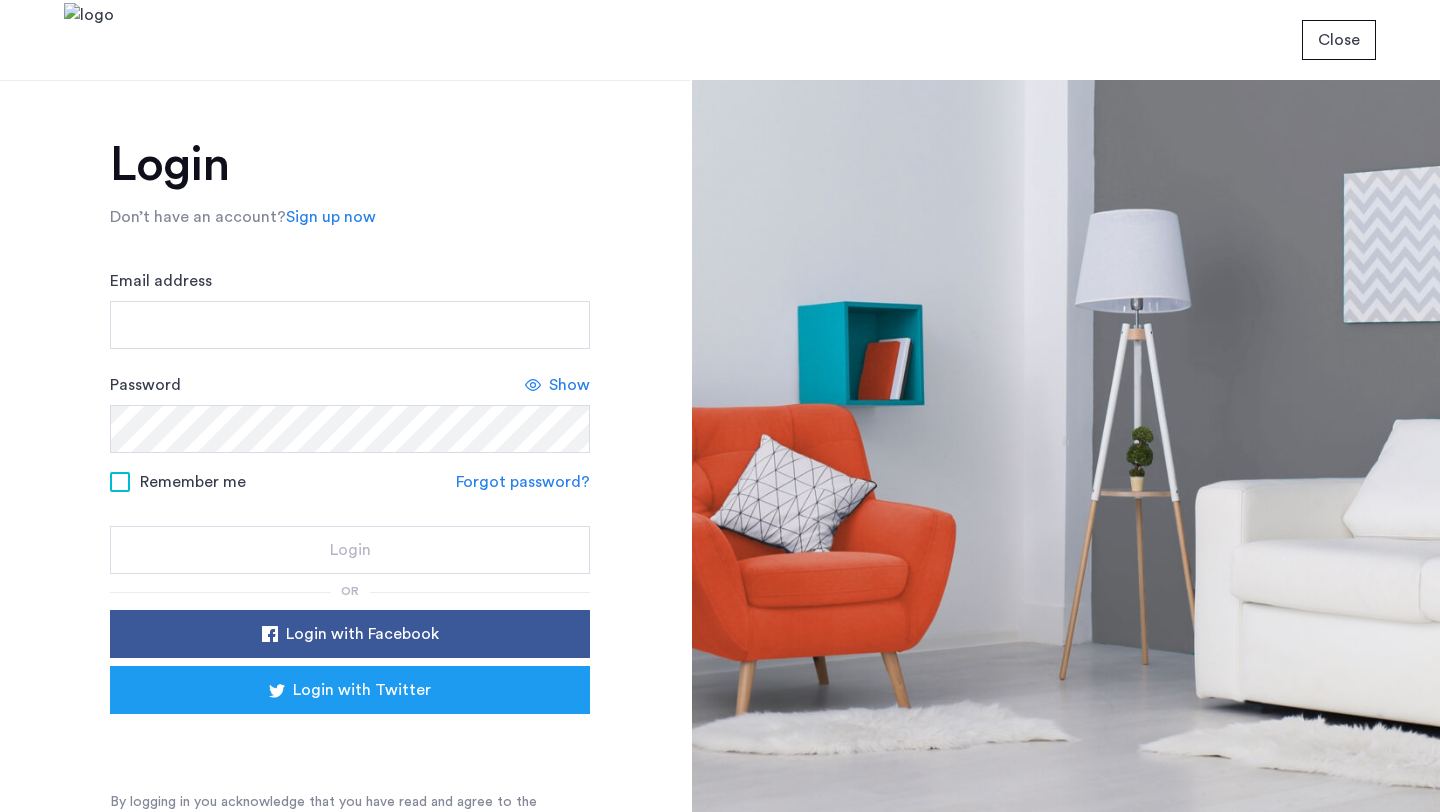scroll, scrollTop: 0, scrollLeft: 0, axis: both 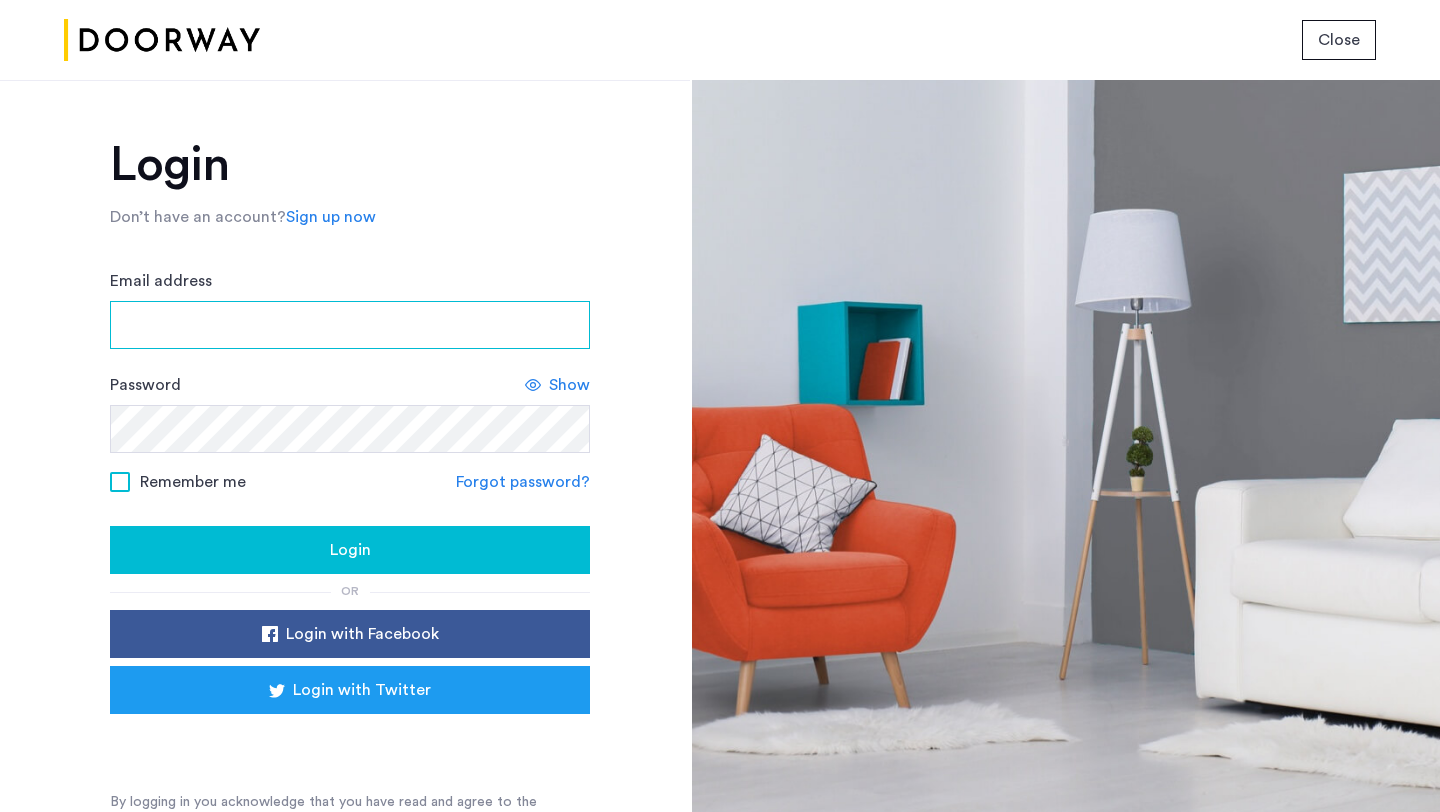type on "**********" 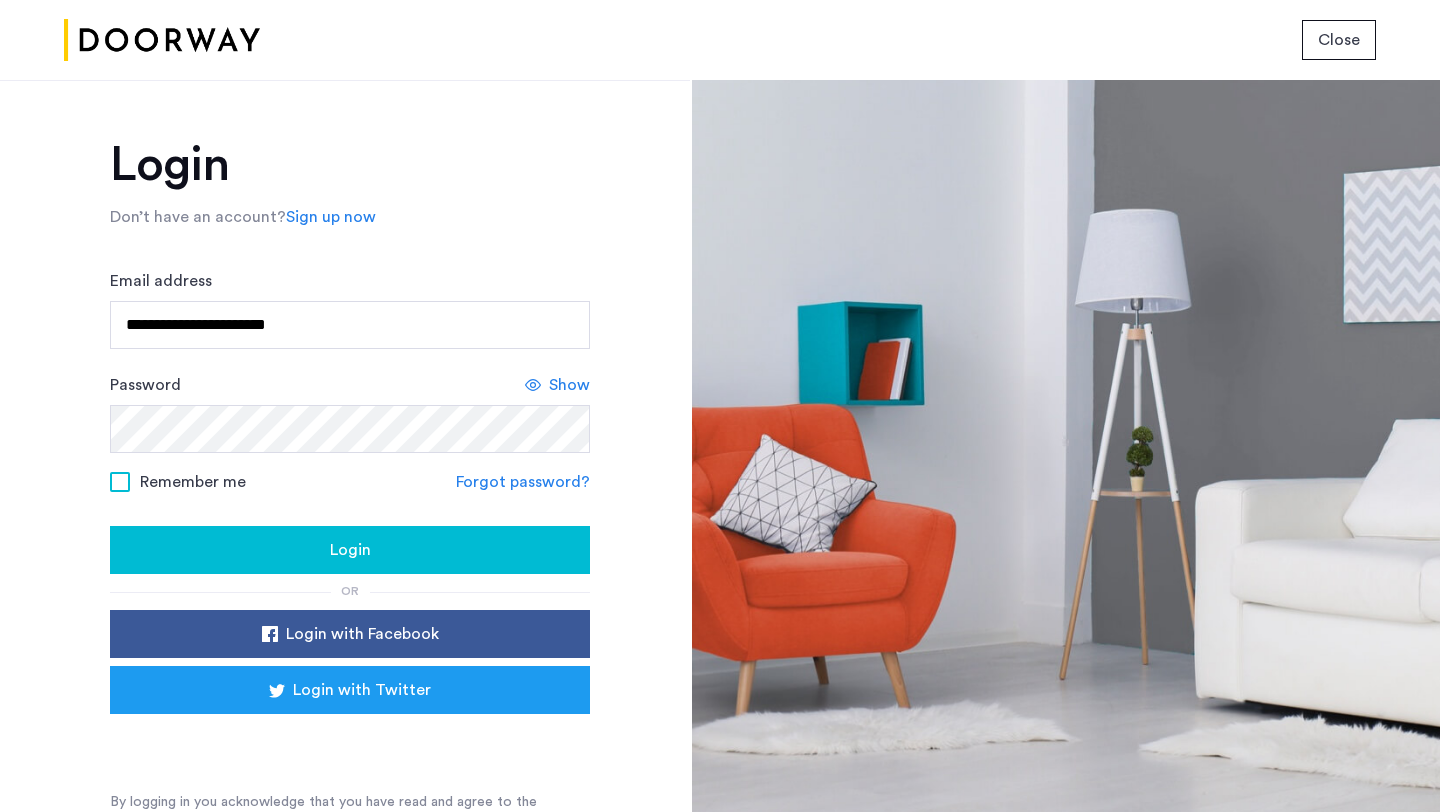 click on "Login" 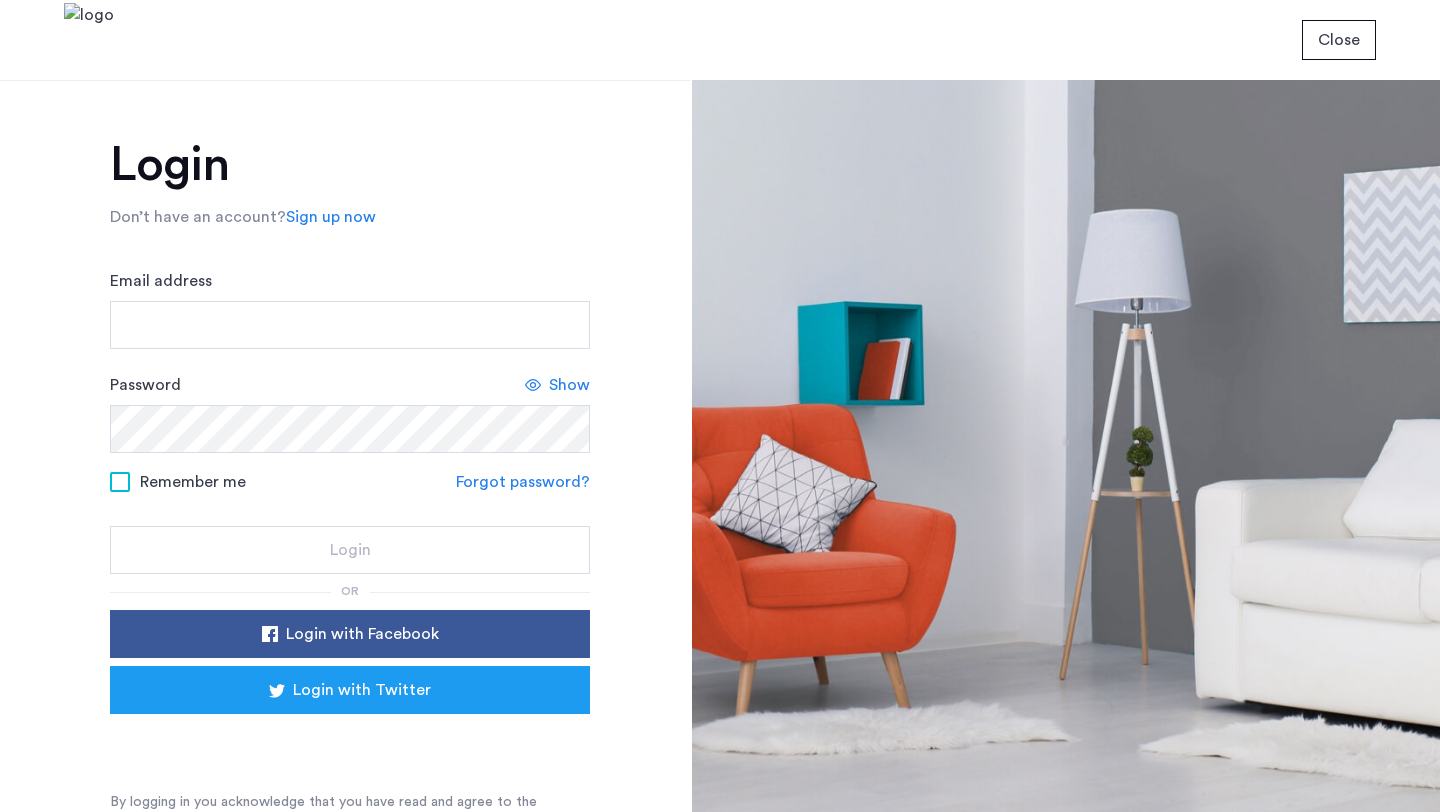 scroll, scrollTop: 0, scrollLeft: 0, axis: both 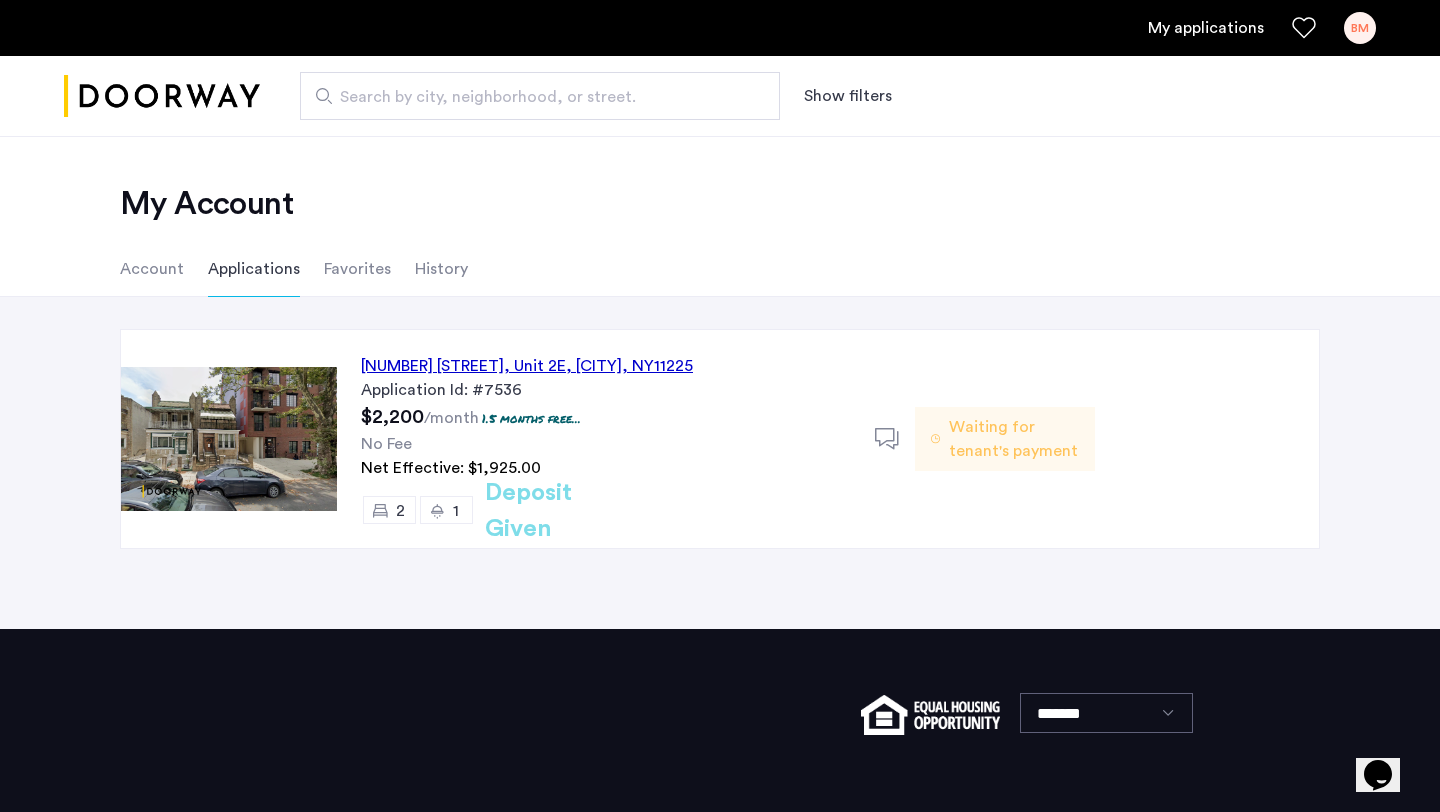click on "Waiting for tenant's payment" 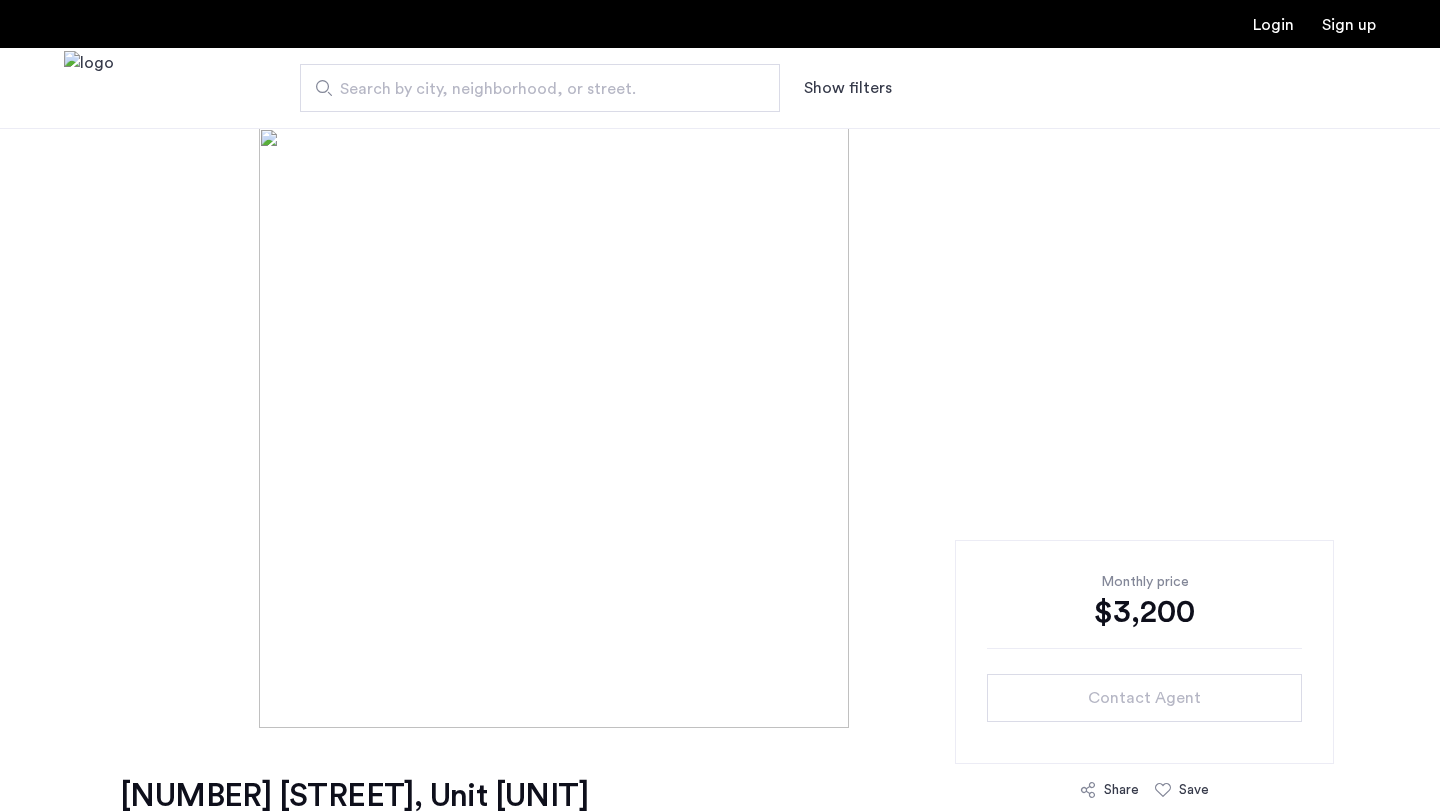 scroll, scrollTop: 0, scrollLeft: 0, axis: both 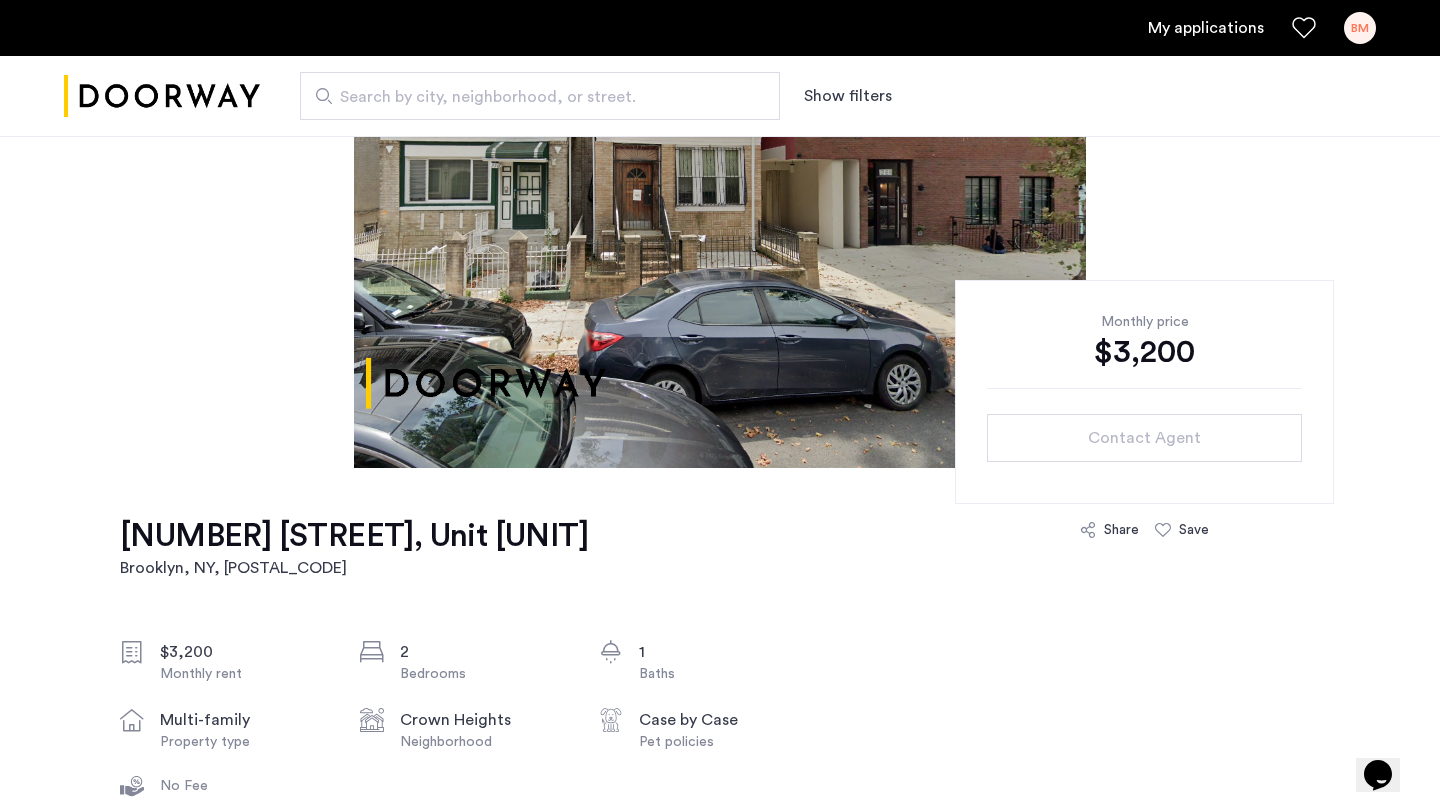 click on "My applications" at bounding box center [1206, 28] 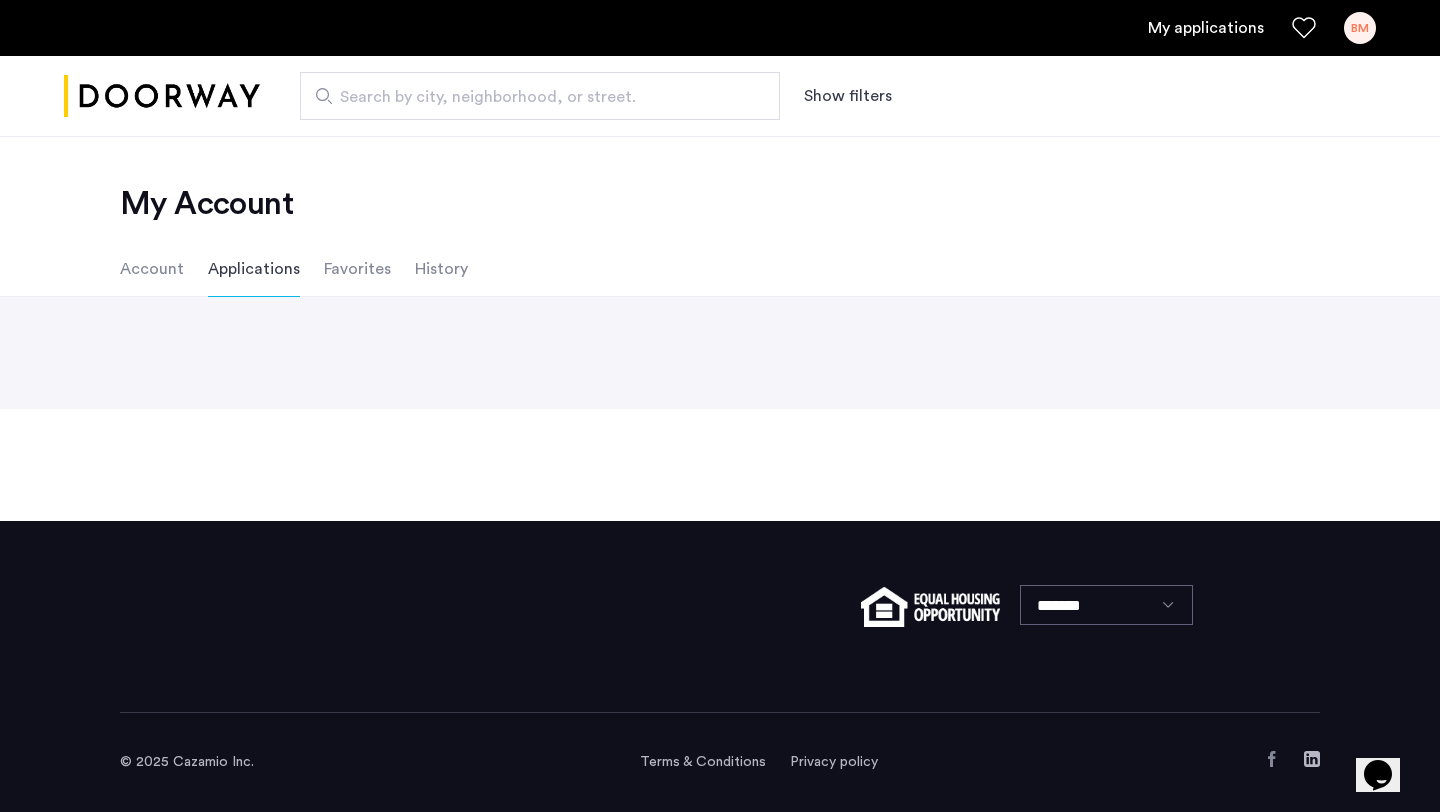 scroll, scrollTop: 0, scrollLeft: 0, axis: both 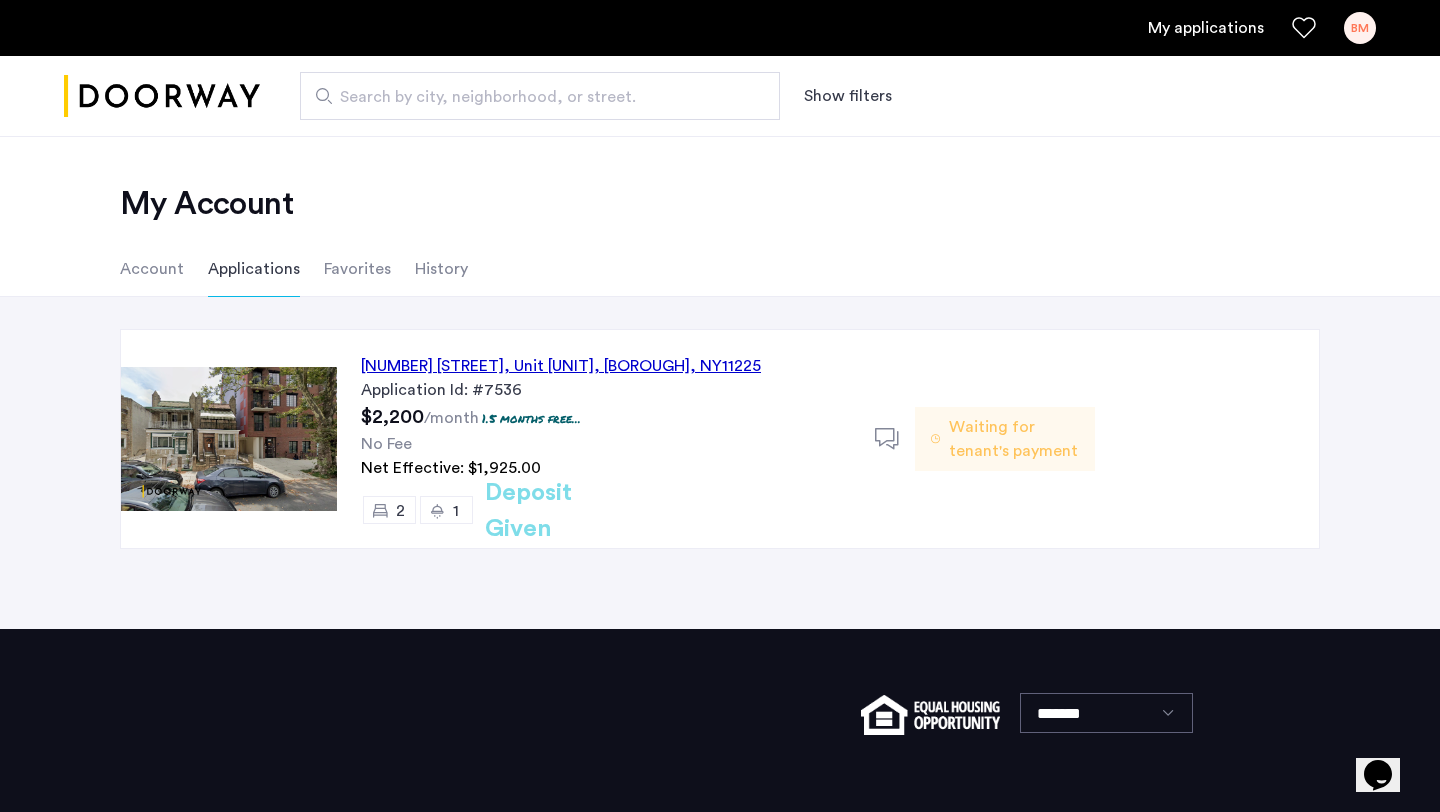 click 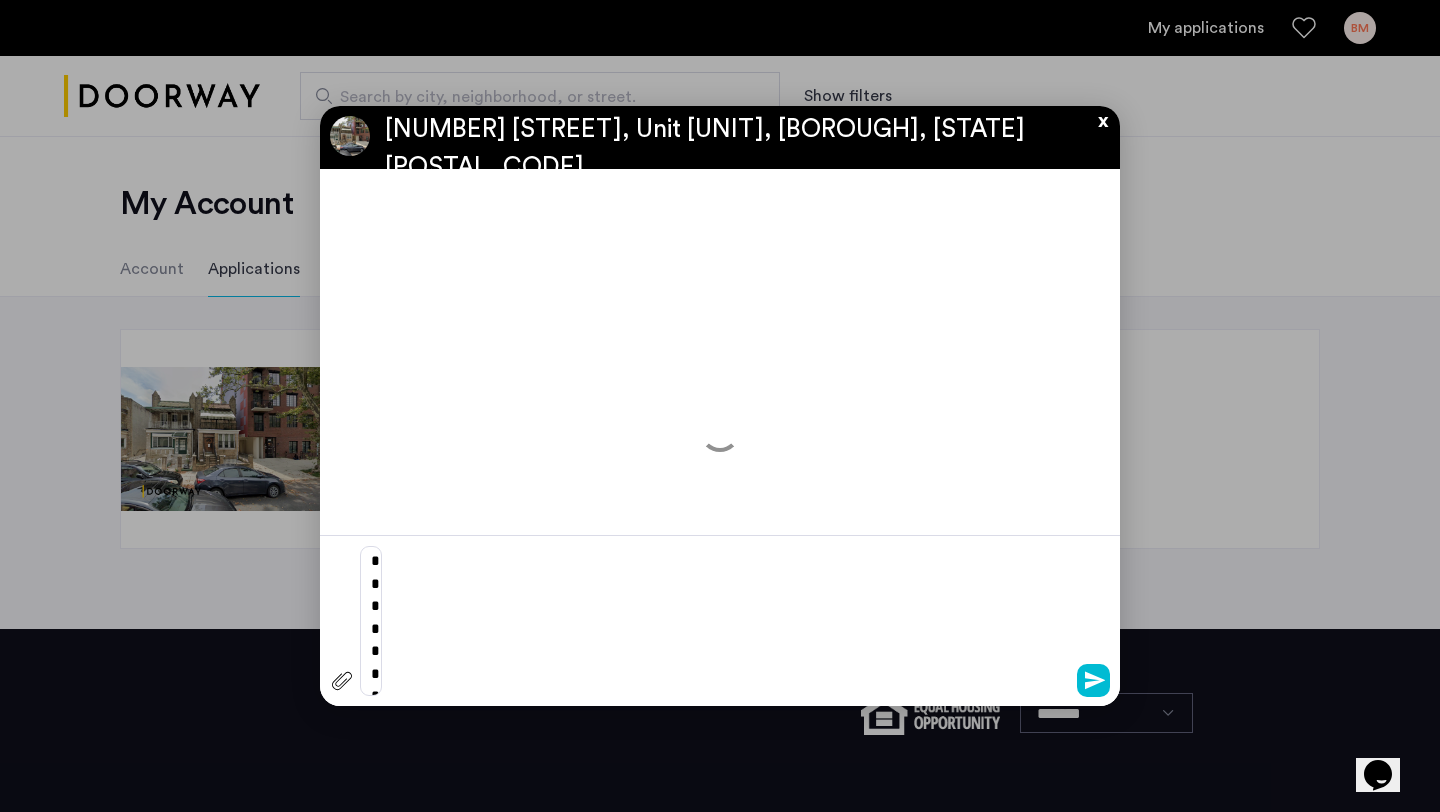 scroll, scrollTop: 0, scrollLeft: 0, axis: both 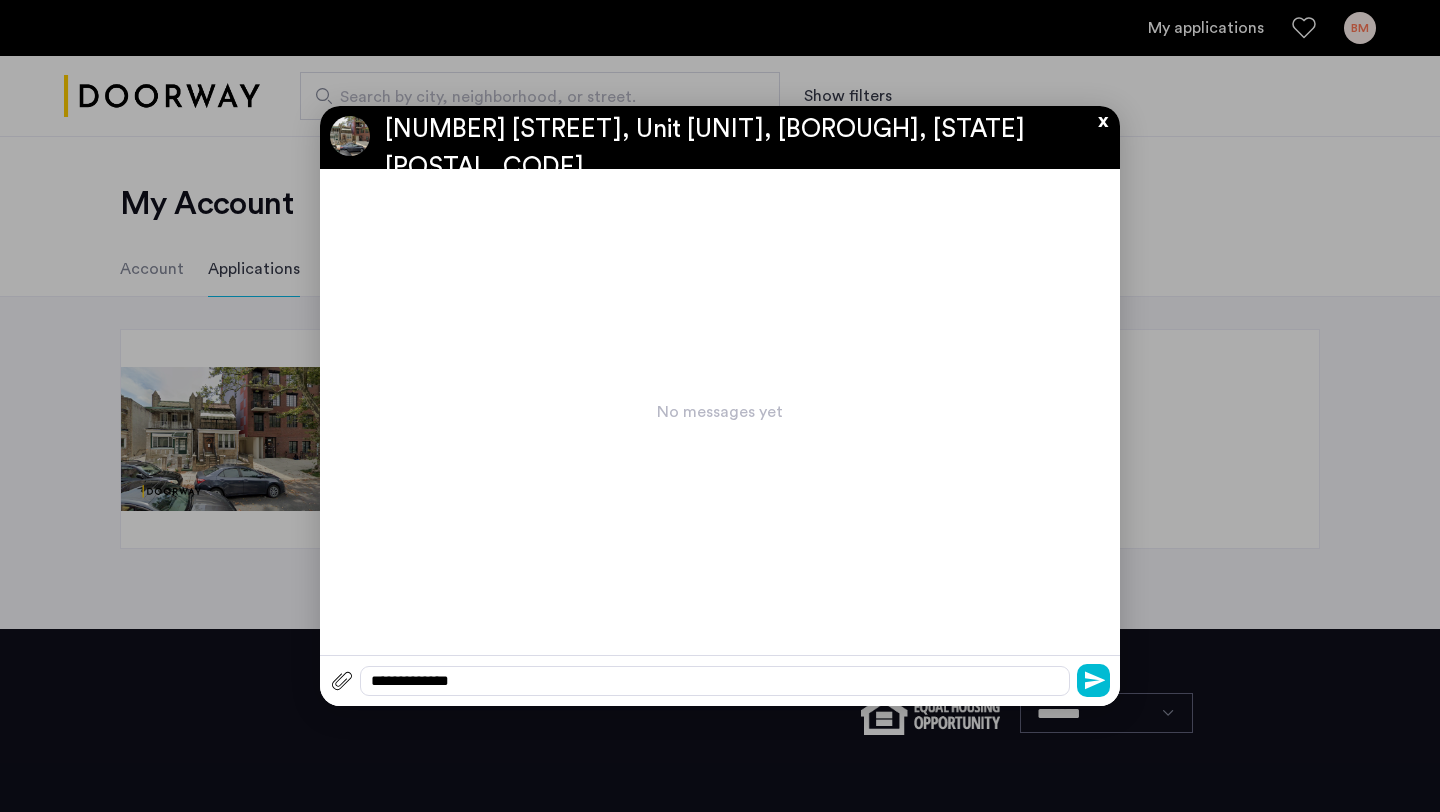 click on "x" at bounding box center [1098, 117] 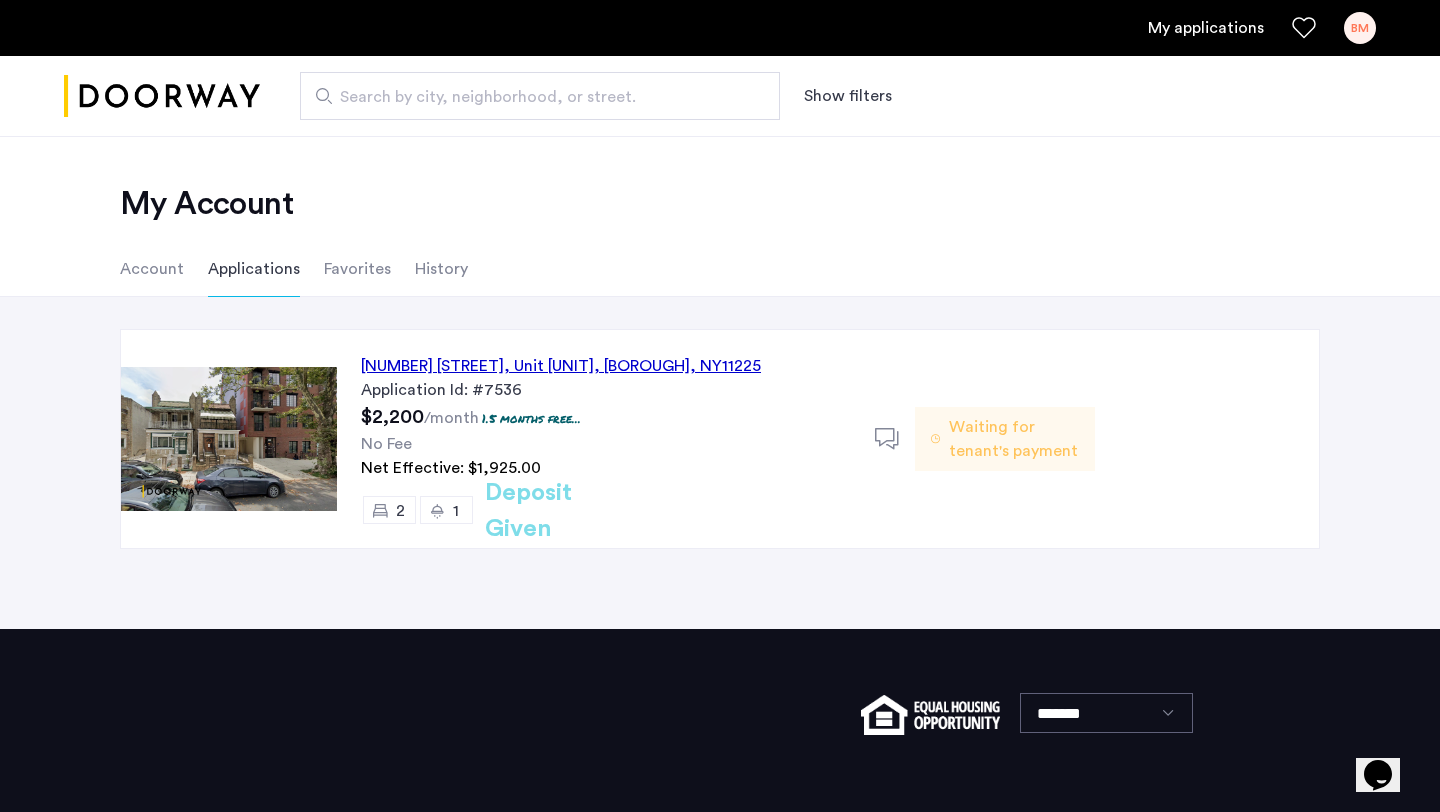 click on "Favorites" 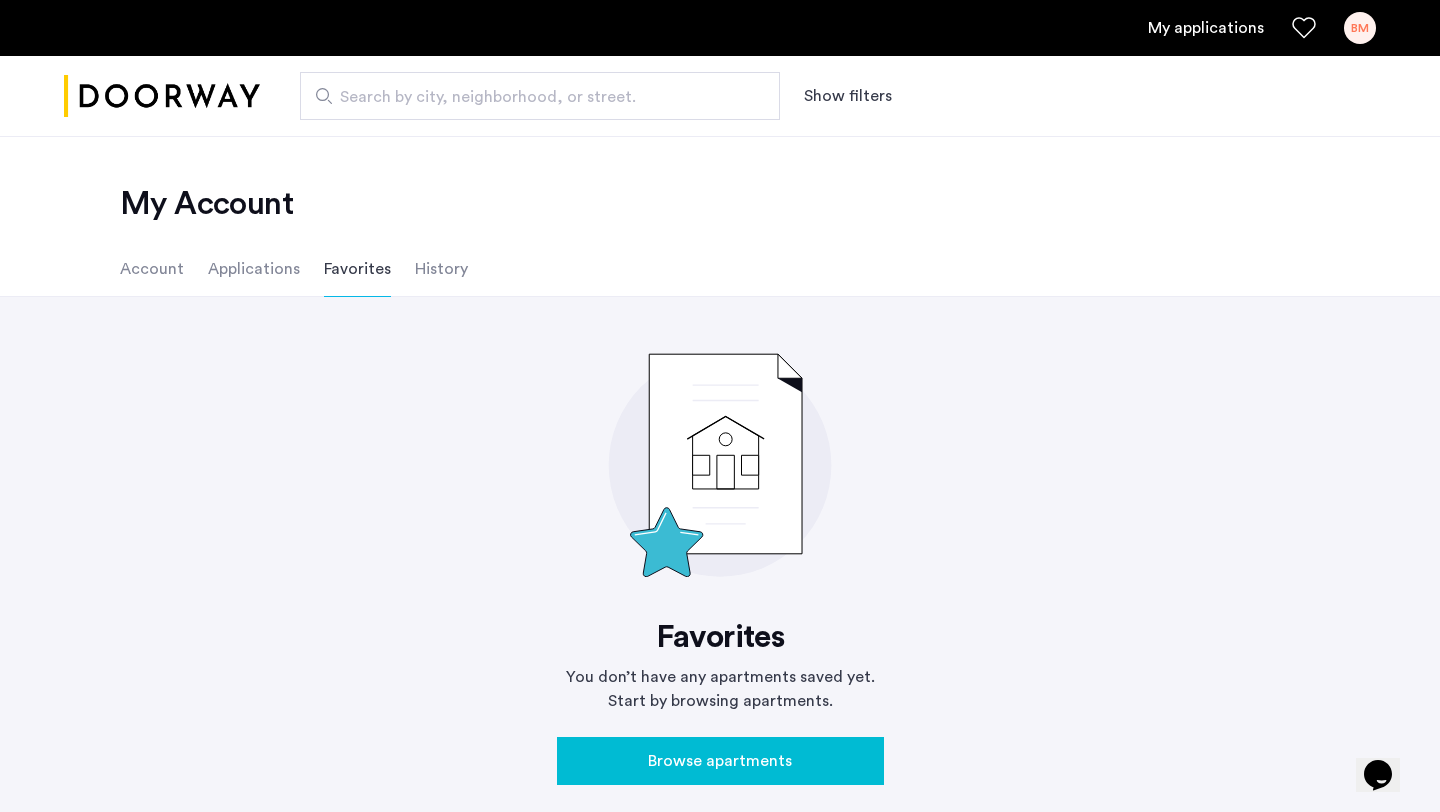 click on "History" 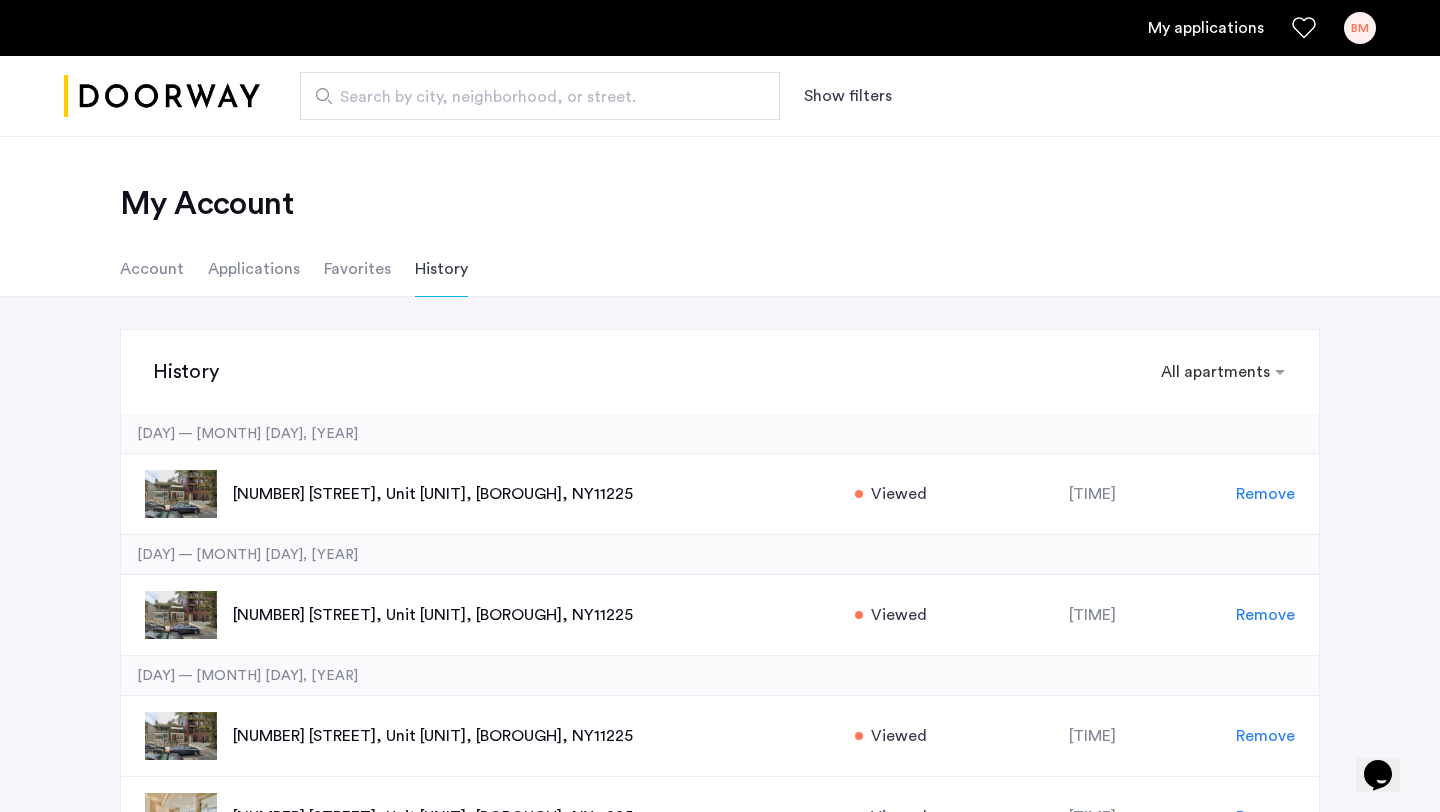 click on "Applications" 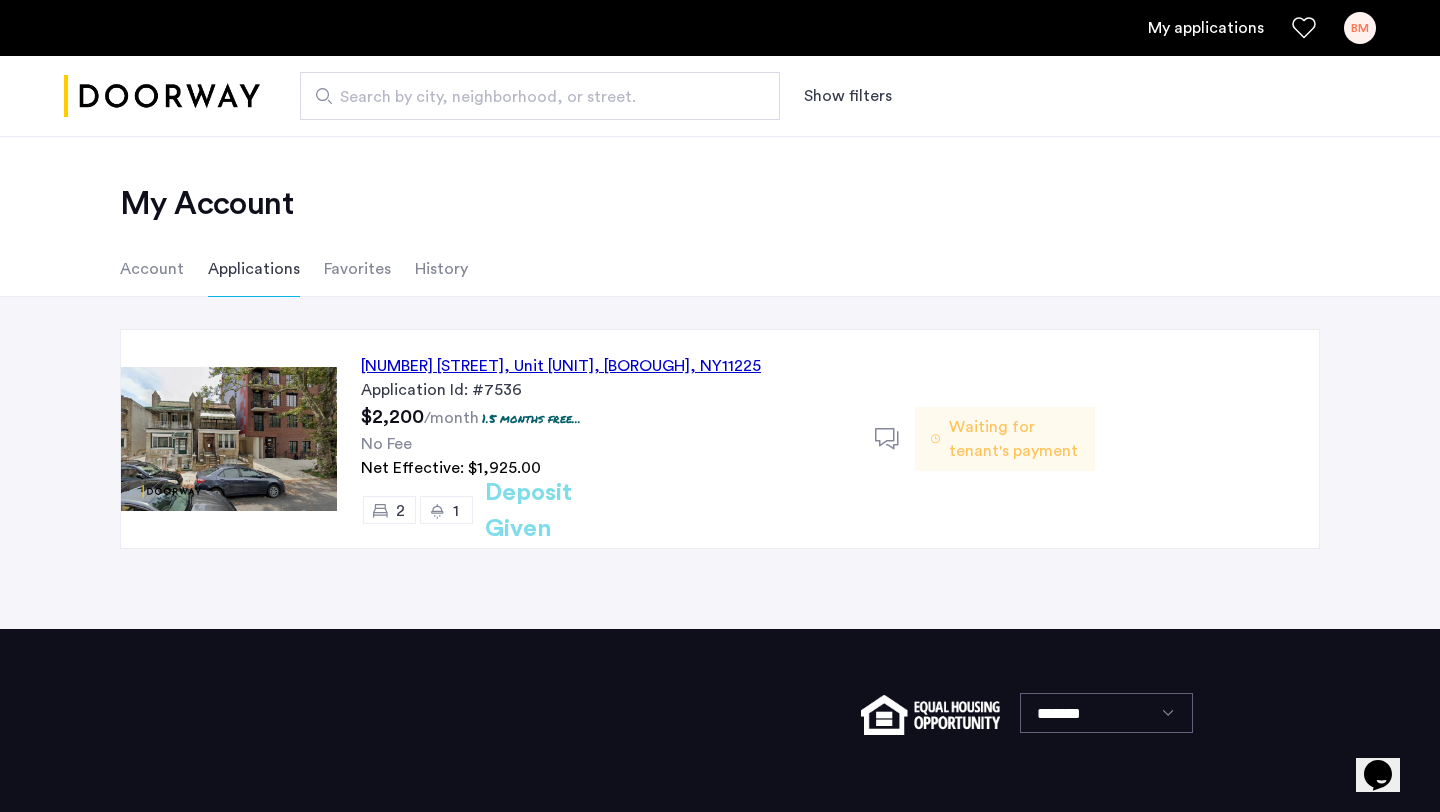 click on "Account" 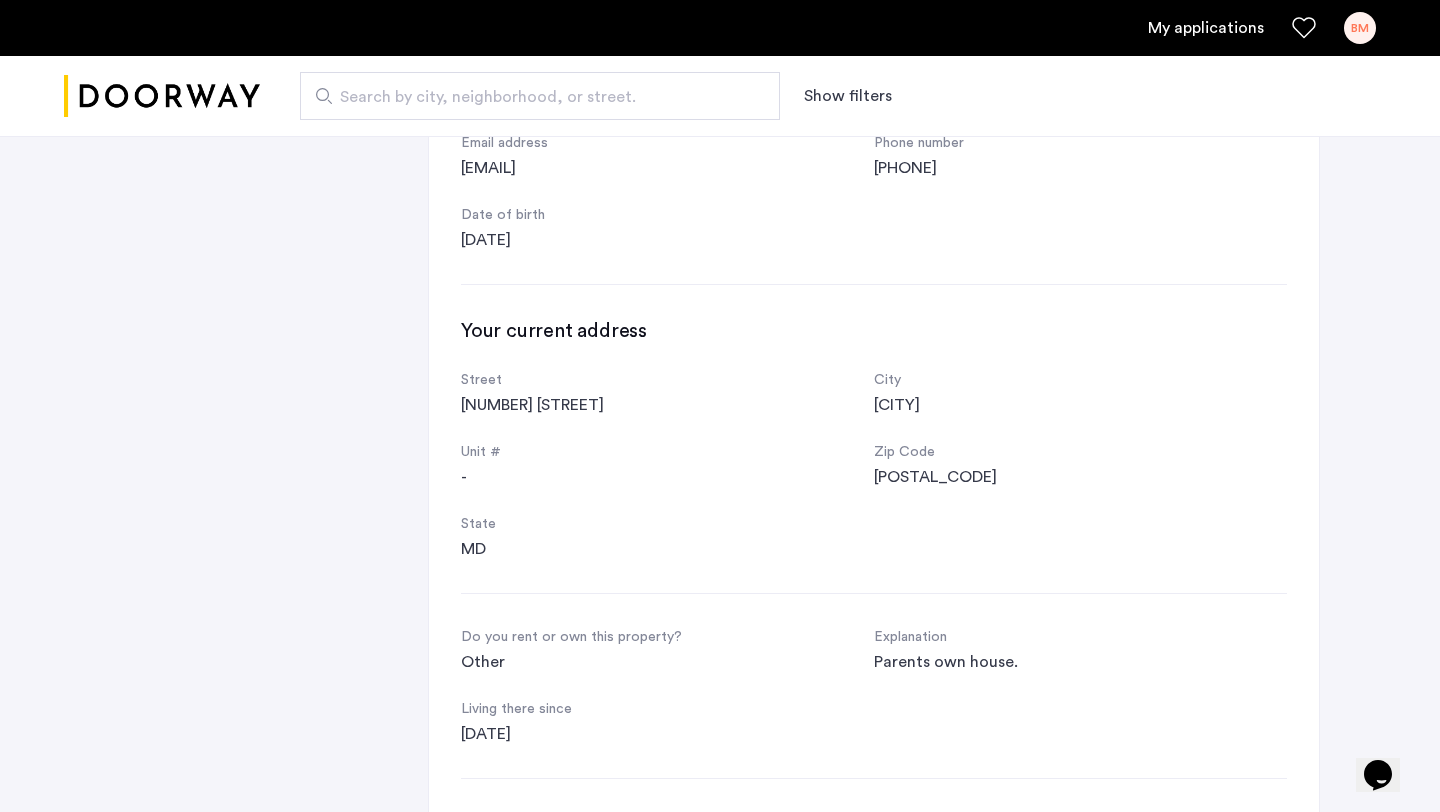 scroll, scrollTop: 0, scrollLeft: 0, axis: both 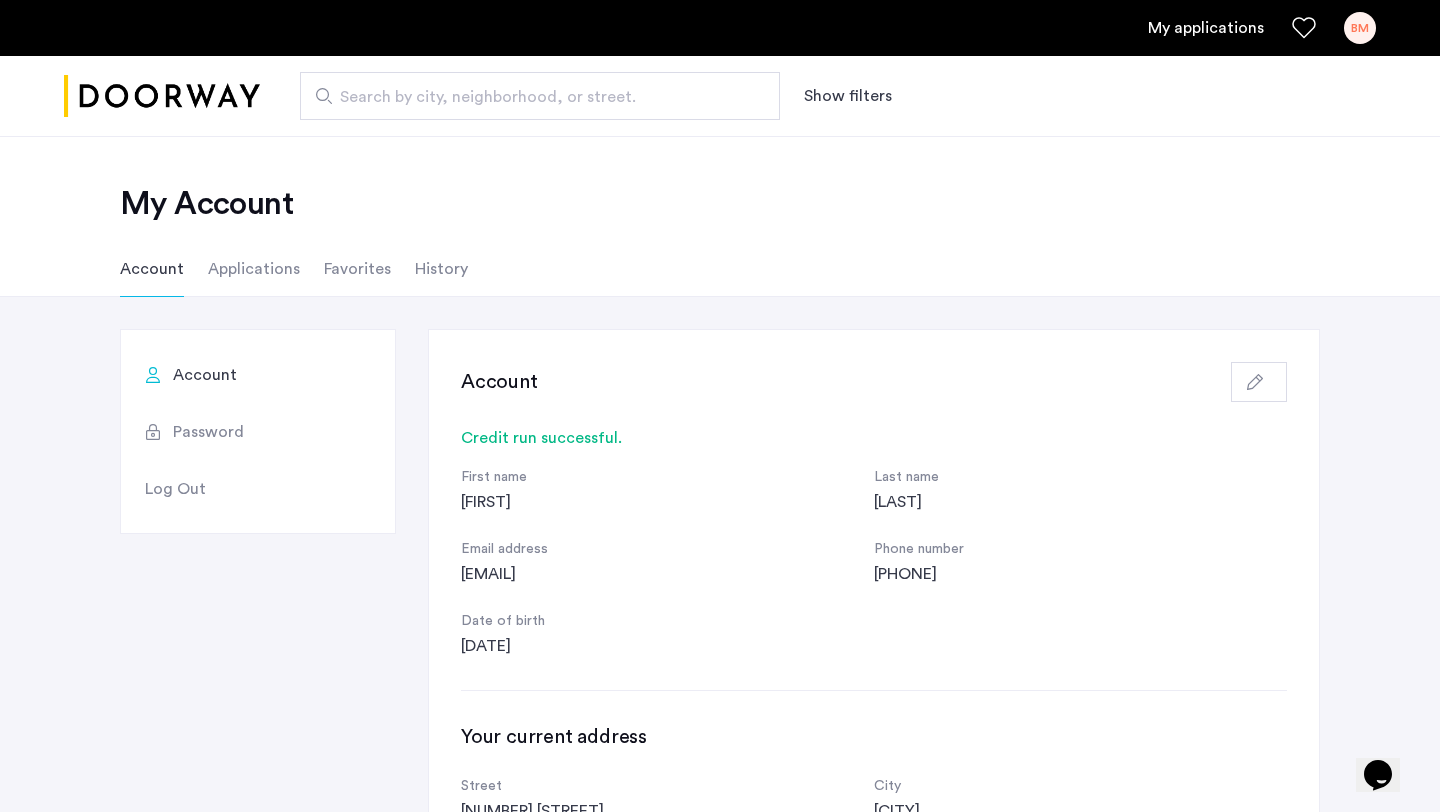 click on "Applications" 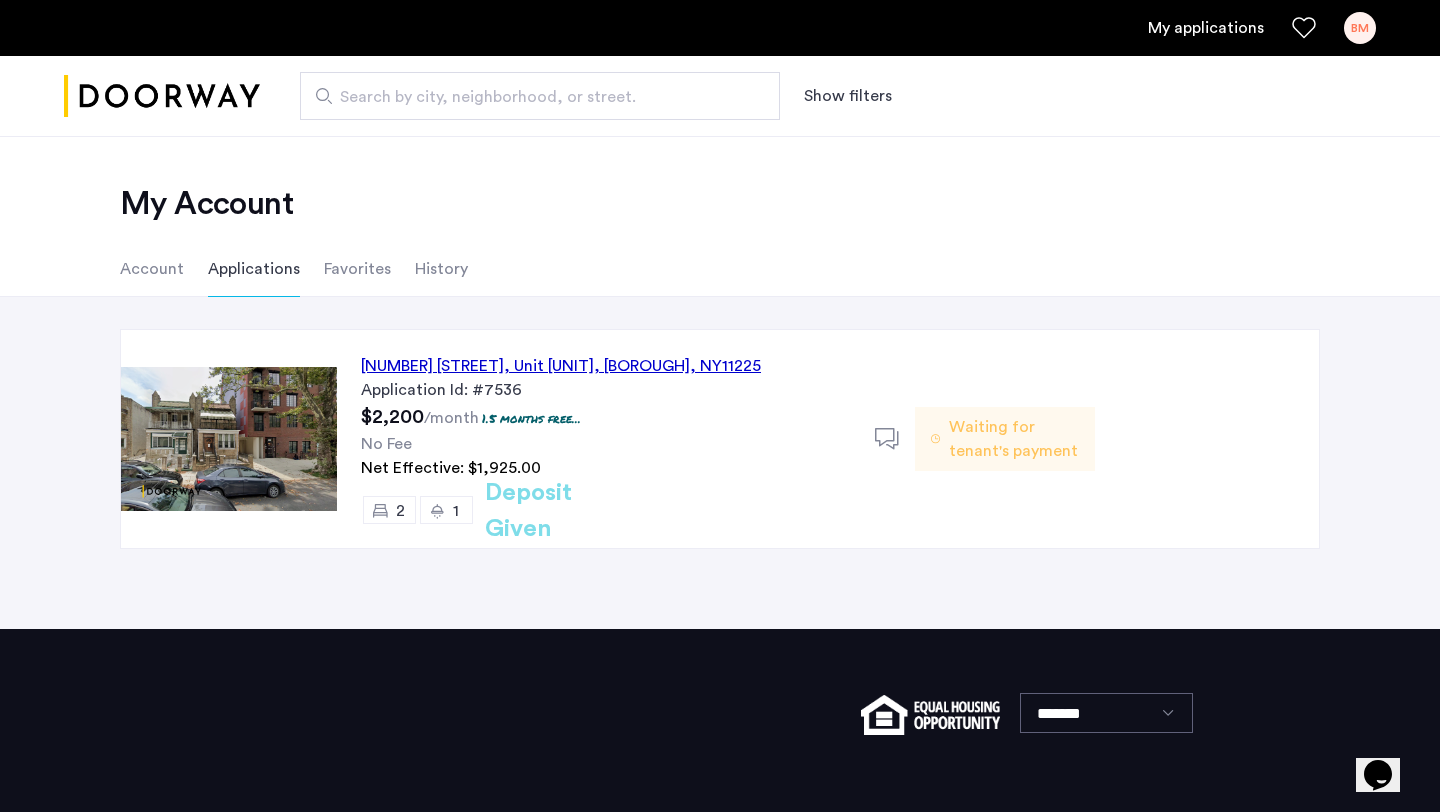 click on "Waiting for tenant's payment" 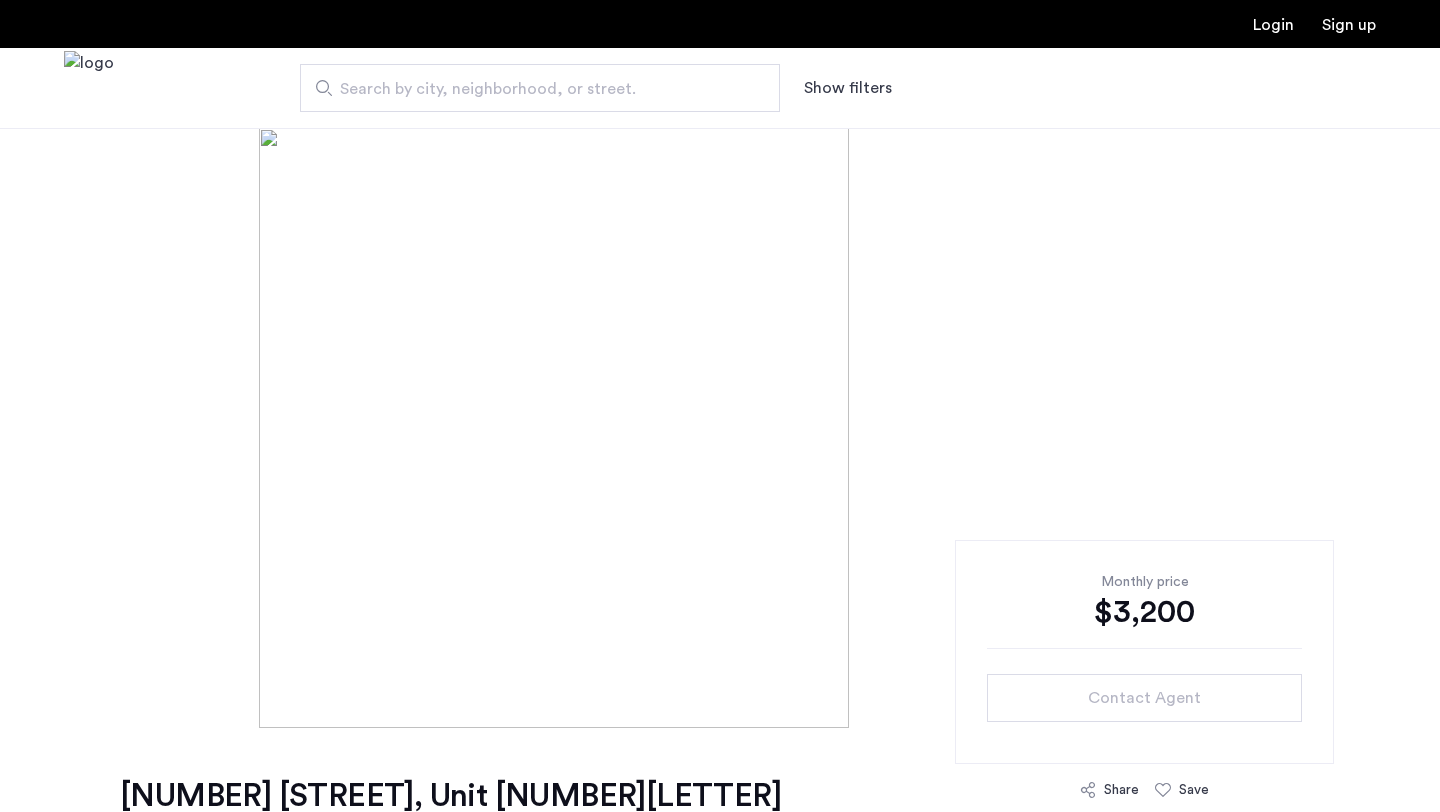scroll, scrollTop: 0, scrollLeft: 0, axis: both 